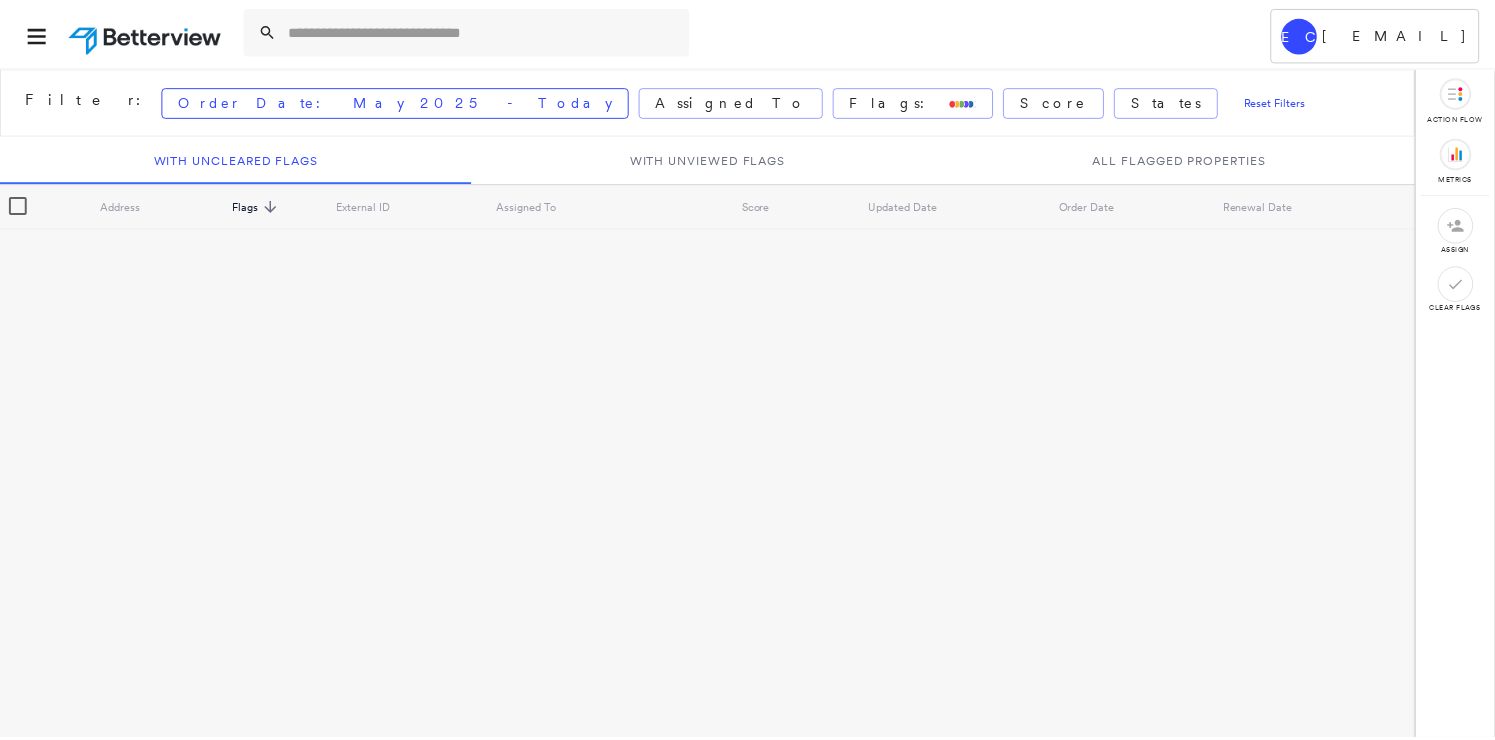 scroll, scrollTop: 0, scrollLeft: 0, axis: both 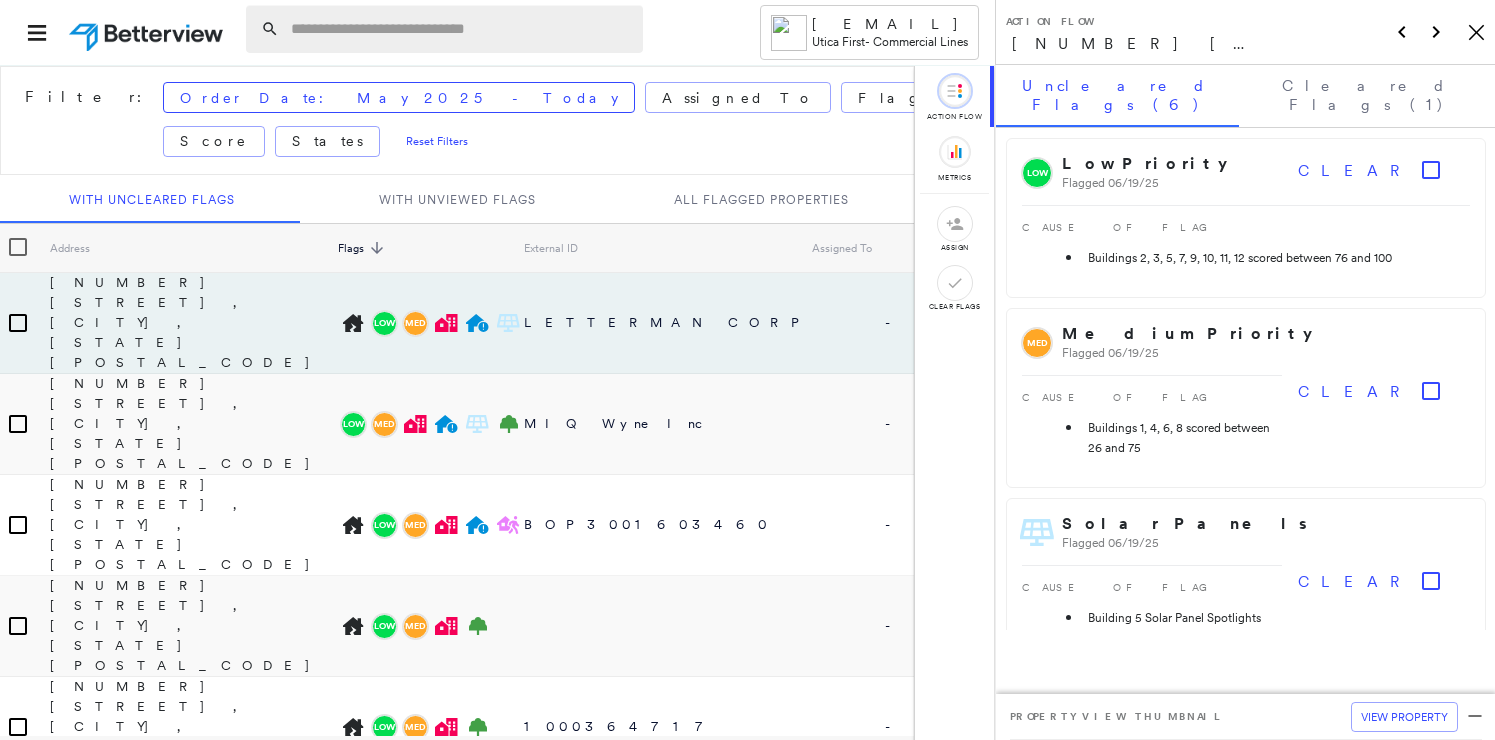 click at bounding box center (461, 29) 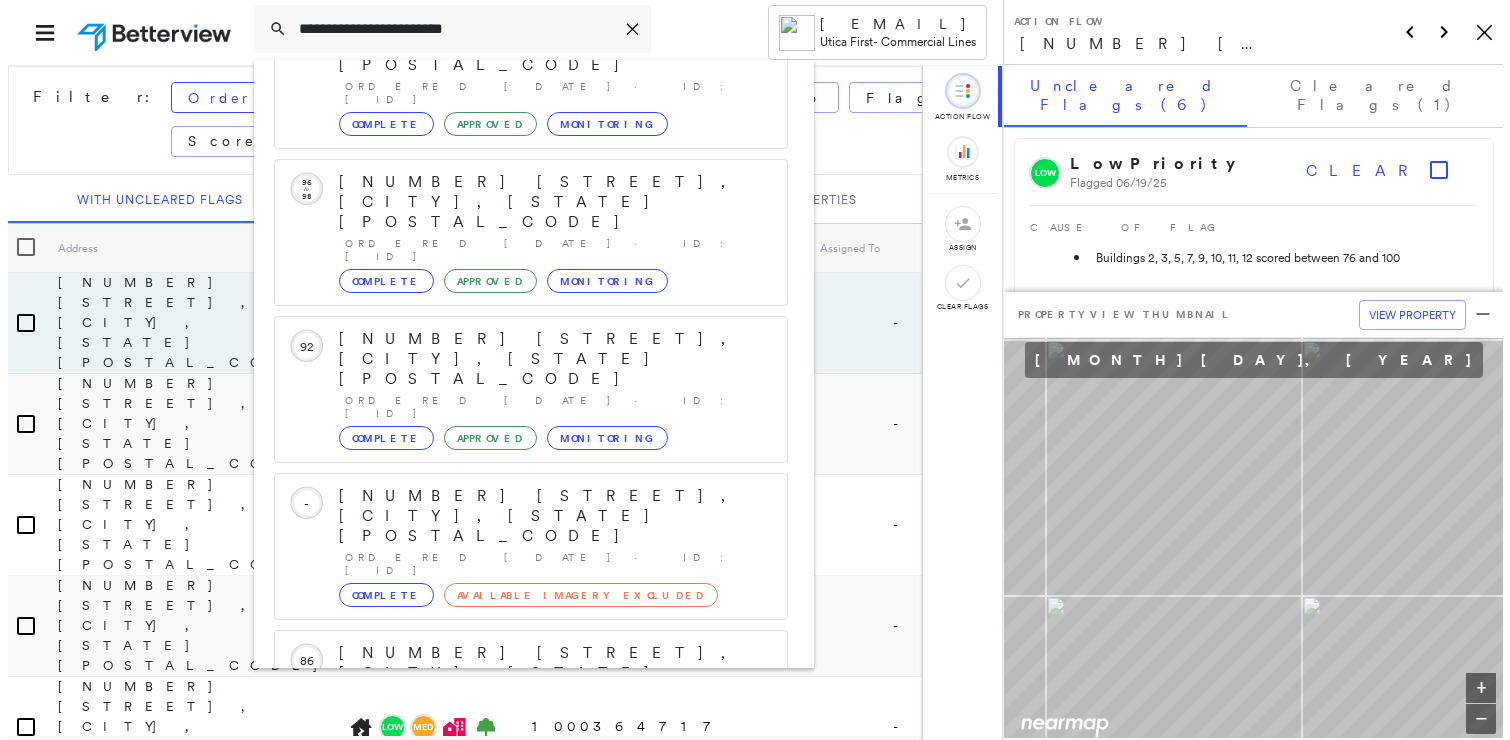 scroll, scrollTop: 213, scrollLeft: 0, axis: vertical 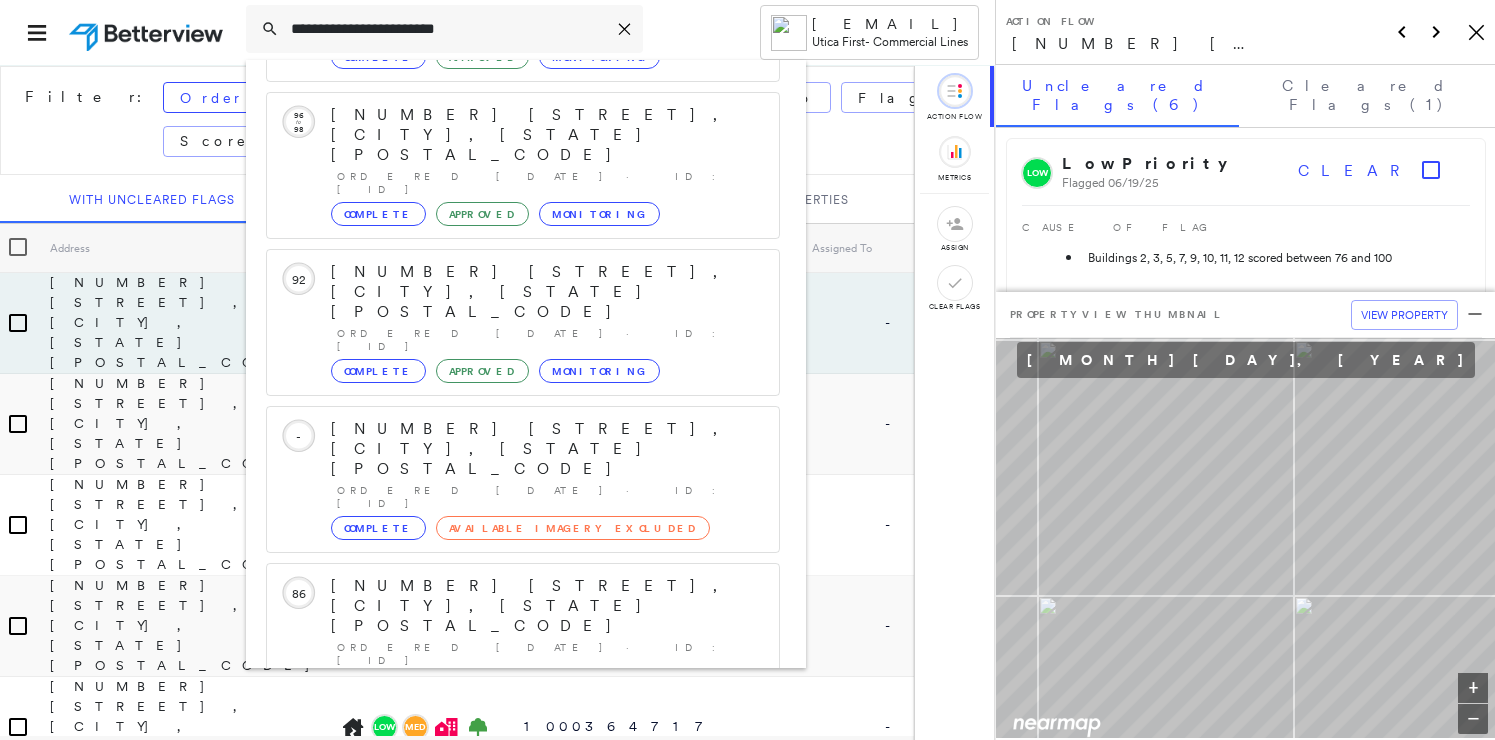 type on "**********" 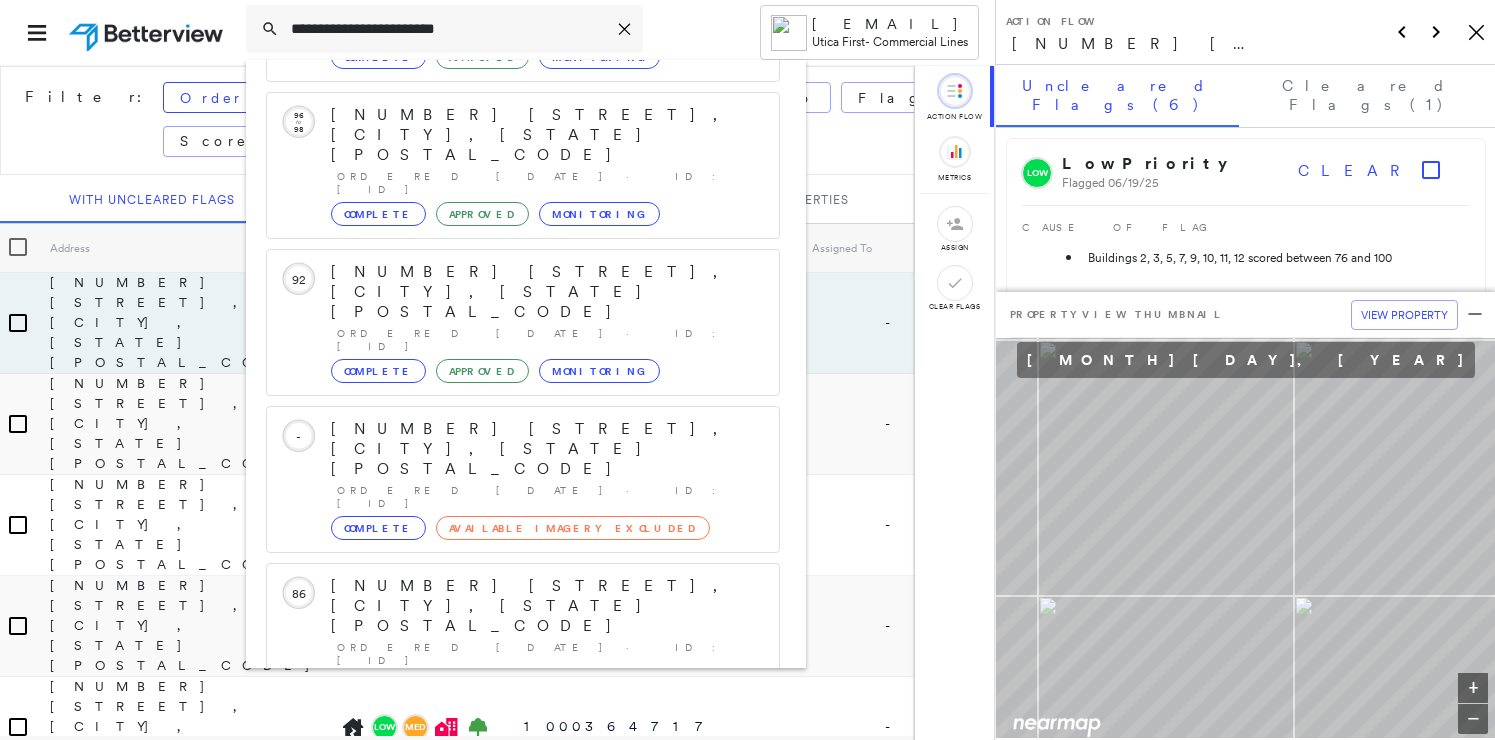 click on "[NUMBER] [STREET], [CITY], [STATE] [POSTAL_CODE] Group Created with Sketch." at bounding box center [523, 898] 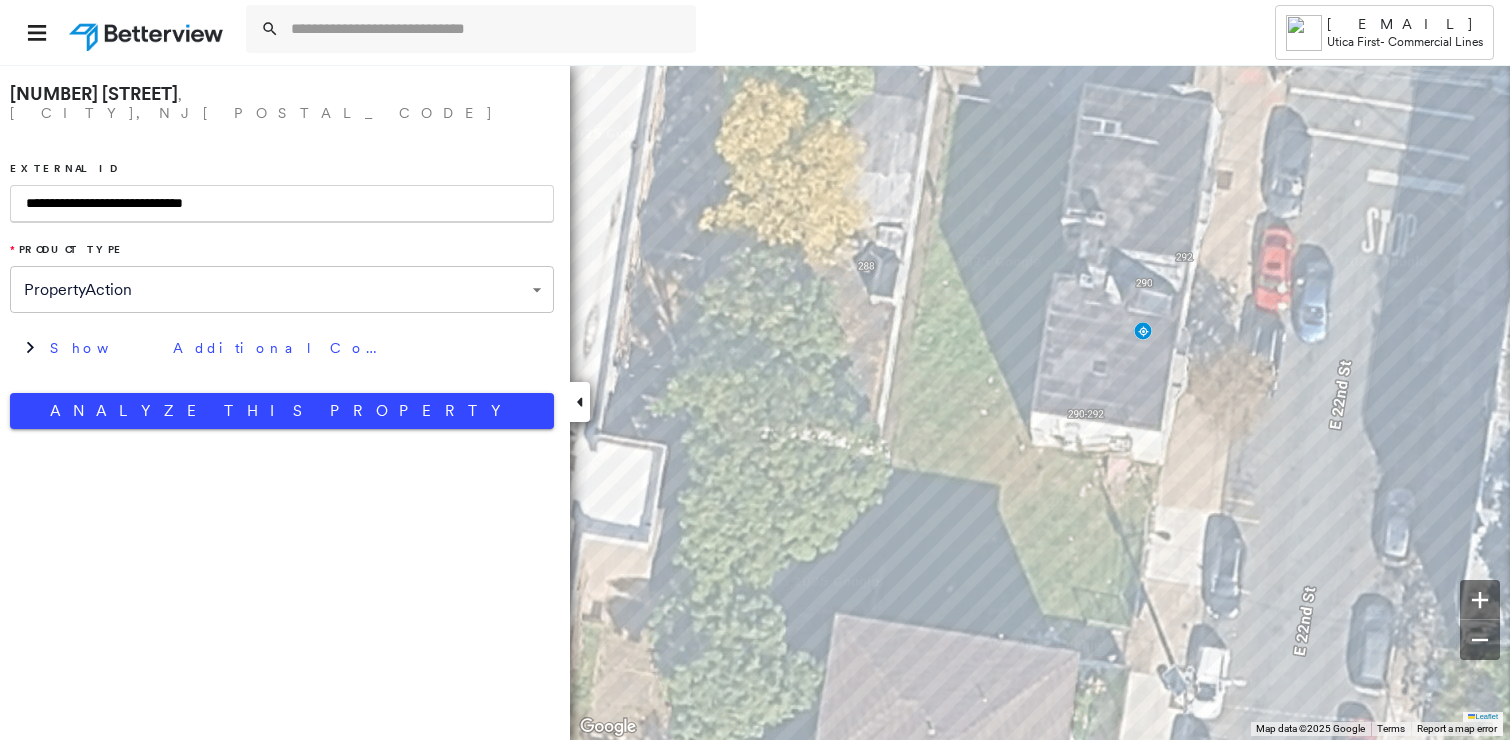 drag, startPoint x: 186, startPoint y: 184, endPoint x: 196, endPoint y: 190, distance: 11.661903 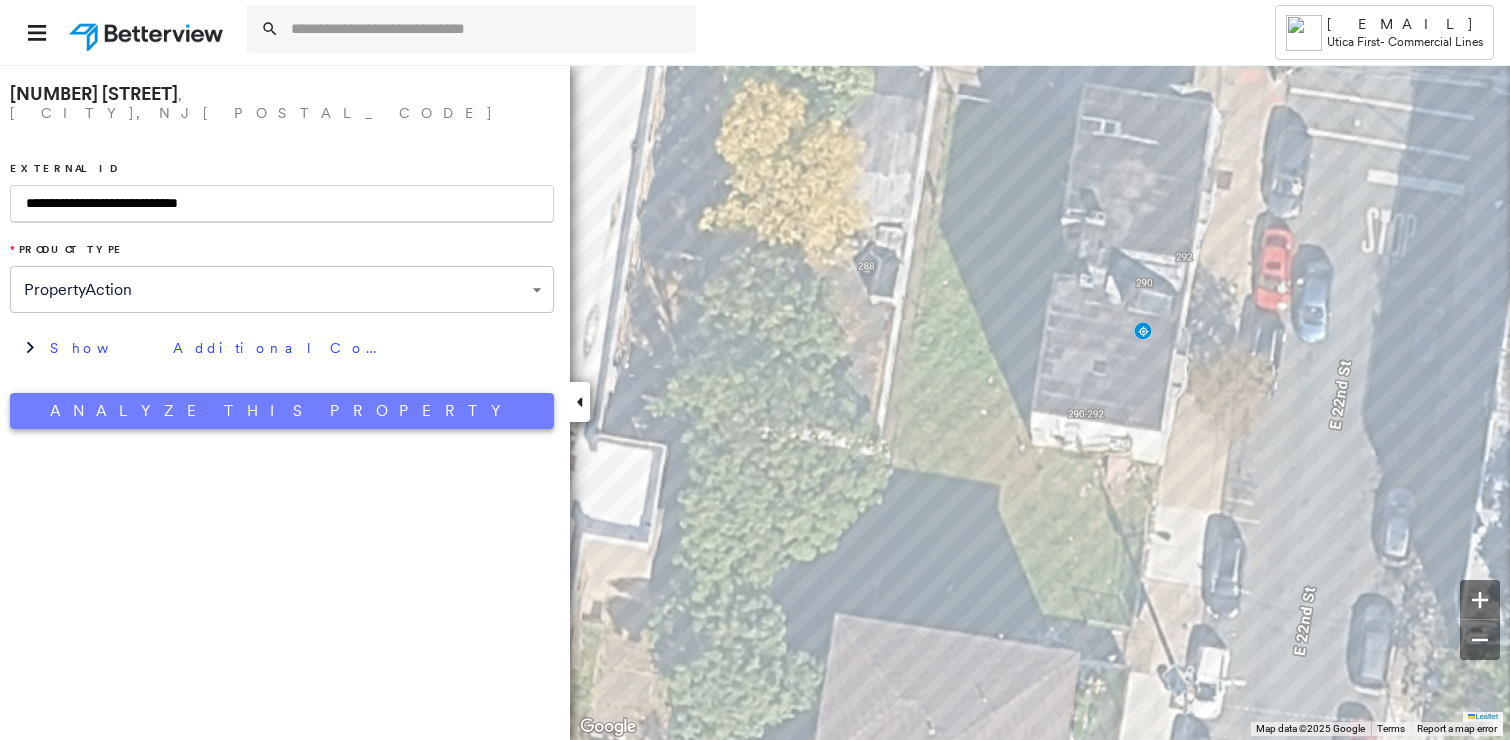 type on "**********" 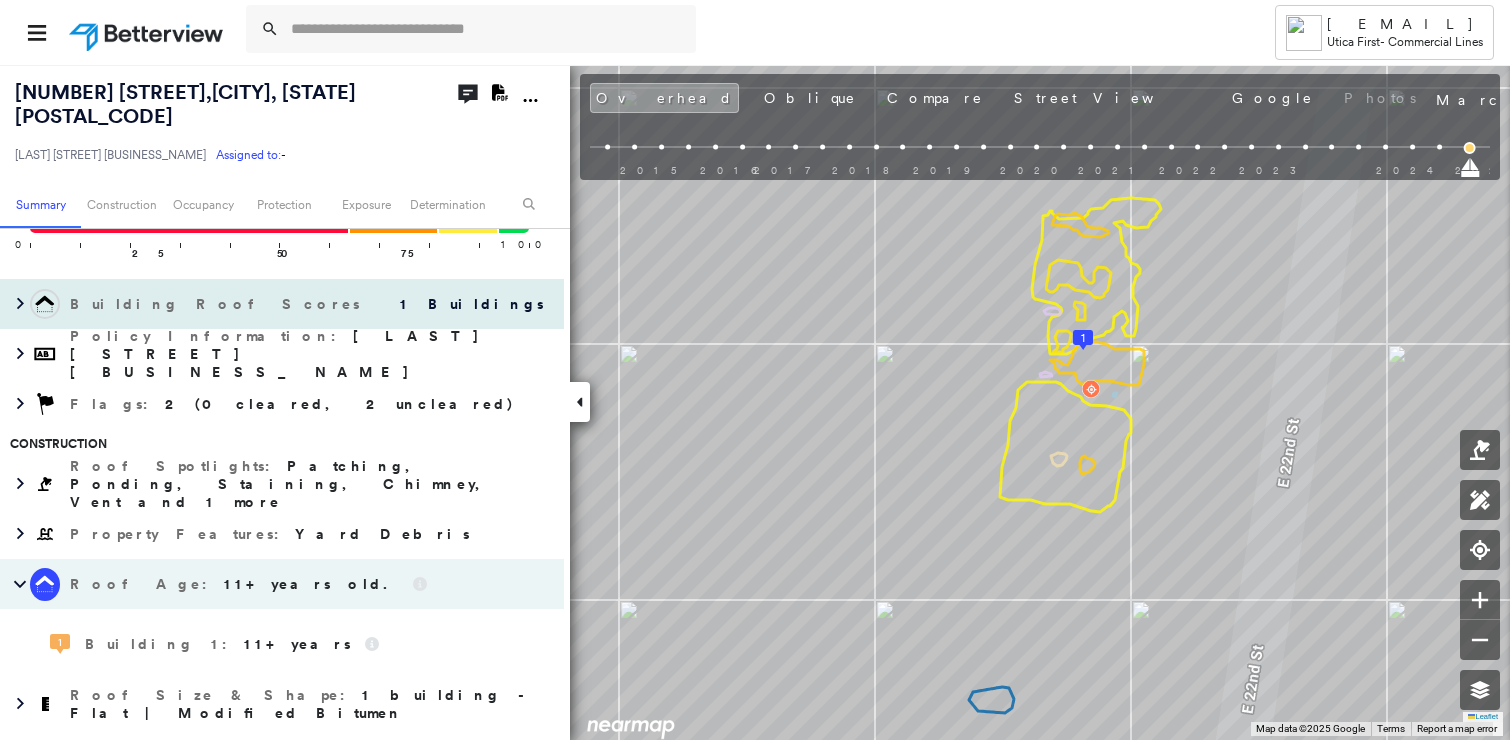 scroll, scrollTop: 400, scrollLeft: 0, axis: vertical 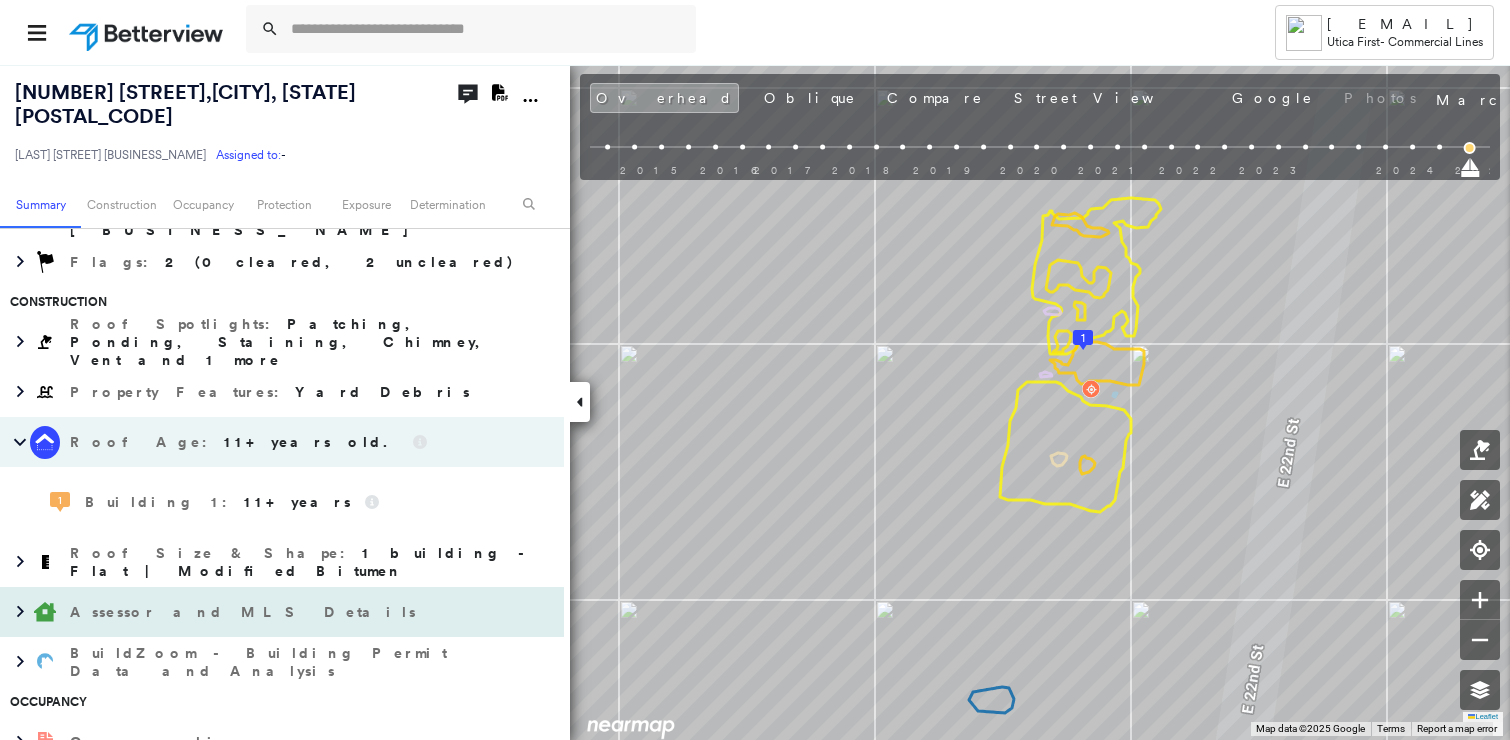 click on "Assessor and MLS Details" at bounding box center (245, 612) 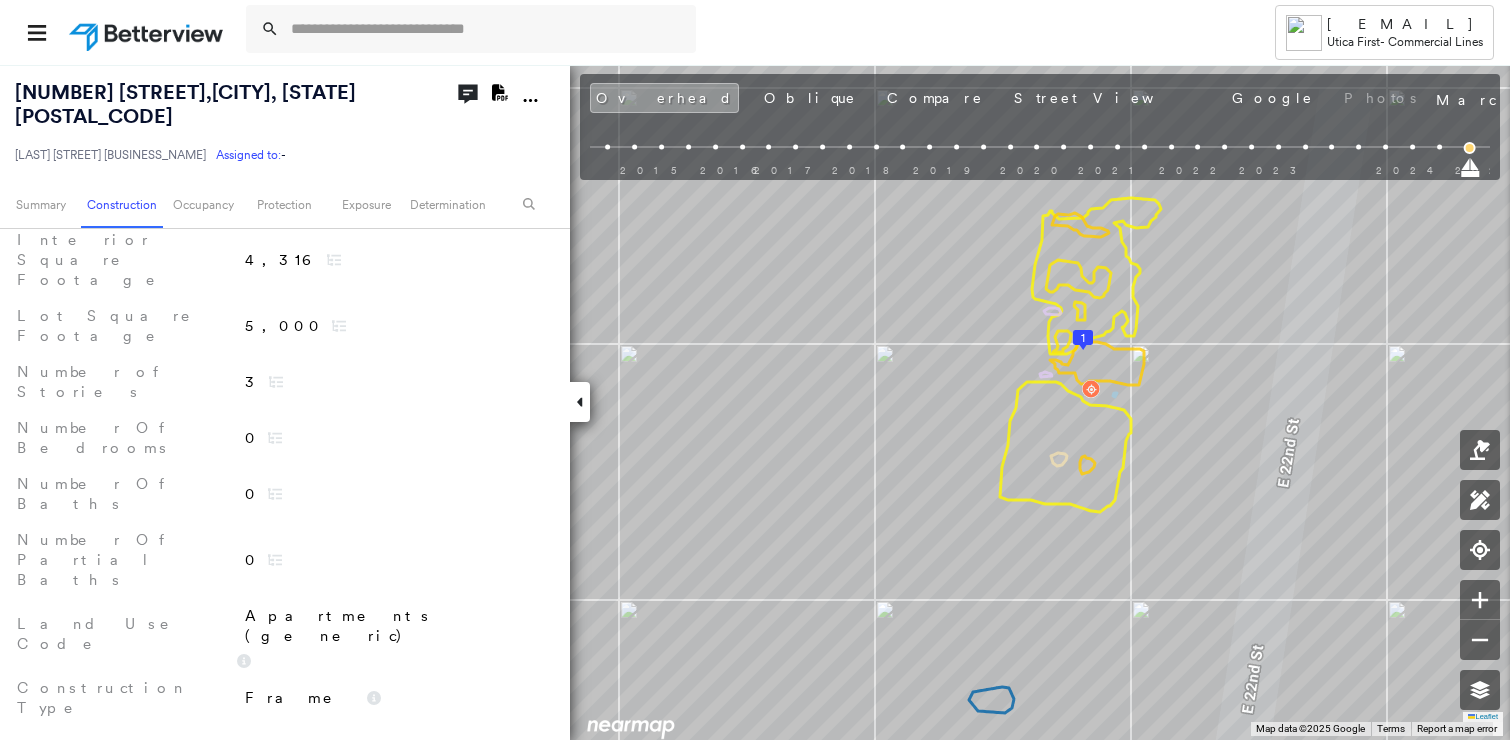 scroll, scrollTop: 900, scrollLeft: 0, axis: vertical 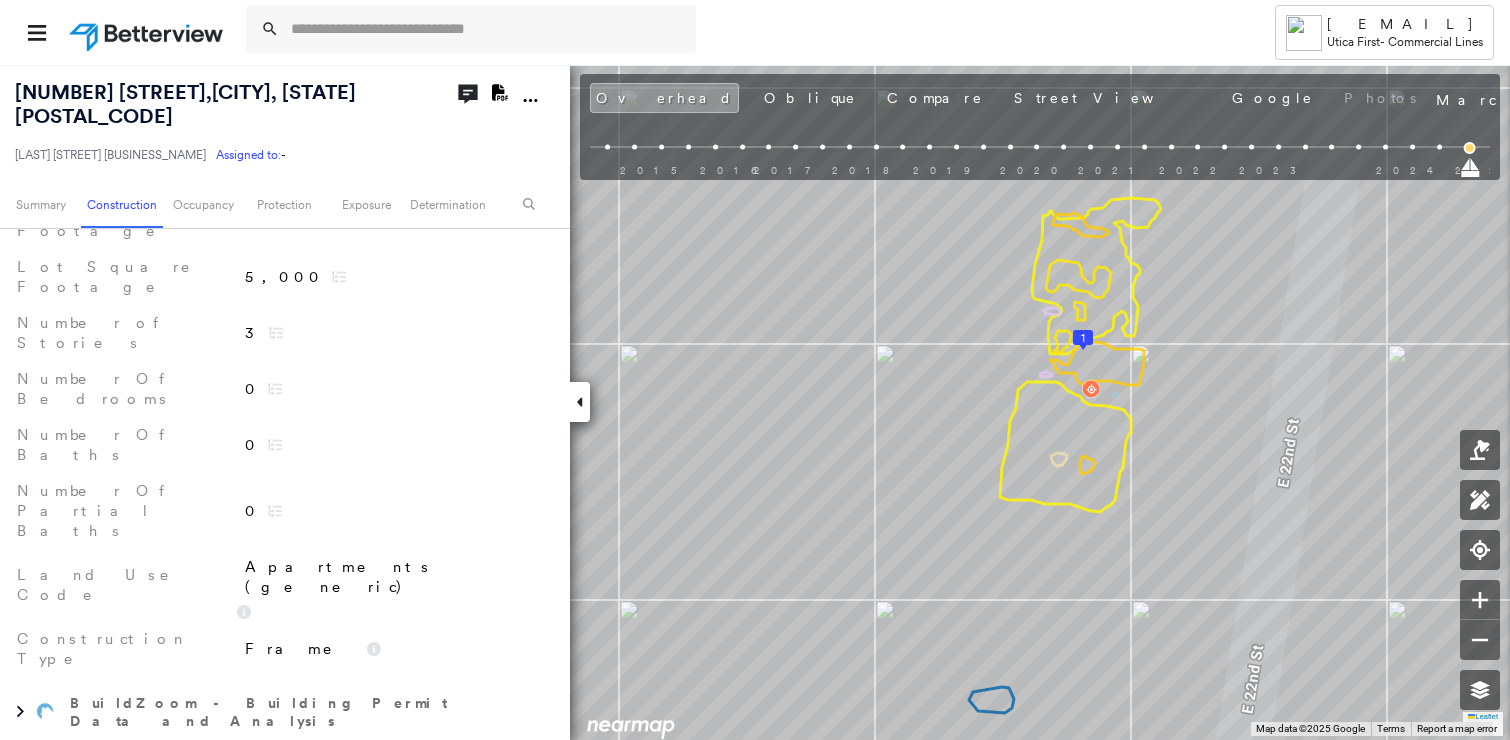 click on "[BUSINESS_NAME] [EMAIL] [BUSINESS_NAME] - Commercial Lines [NUMBER] [STREET] , [CITY], [STATE] [POSTAL_CODE] [LAST] [BUSINESS_NAME] Assigned to: - Assigned to: - [LAST] [BUSINESS_NAME] Assigned to: - Open Comments Download PDF Report Summary Construction Occupancy Protection Exposure Determination Overhead Obliques Street View Roof Spotlight™ Index : 60 out of 100 0 100 25 50 75 1 Building Roof Scores 1 Buildings Policy Information : [LAST] [BUSINESS_NAME] Flags : 2 (0 cleared, 2 uncleared) Construction Roof Spotlights : Patching, Ponding, Staining, Chimney, Vent and 1 more Property Features : Yard Debris Roof Age : 11+ years old. 1 Building 1 : 11+ years Roof Size & Shape : 1 building - Flat | Modified Bitumen Assessor and MLS Details Number Of Partial Baths 0 Number Of Baths 0 Number Of Bedrooms 0 Lot Square Footage 5,000 Land Use Code Apartments (generic) Construction Type Frame Number of Stories 3 Interior Square Footage 4,316 Year Built N/A Occupancy Ownership Place Detail 3" at bounding box center [755, 370] 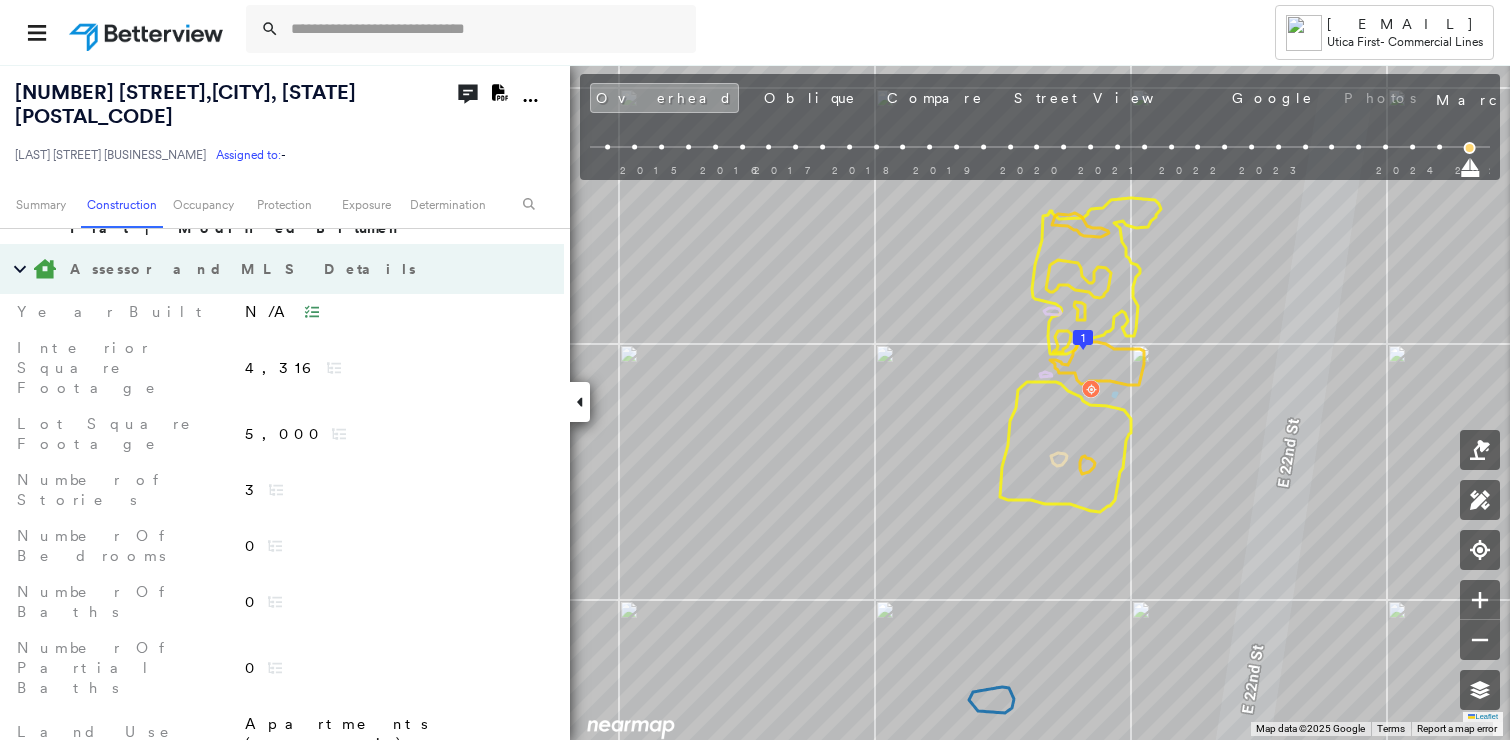 scroll, scrollTop: 600, scrollLeft: 0, axis: vertical 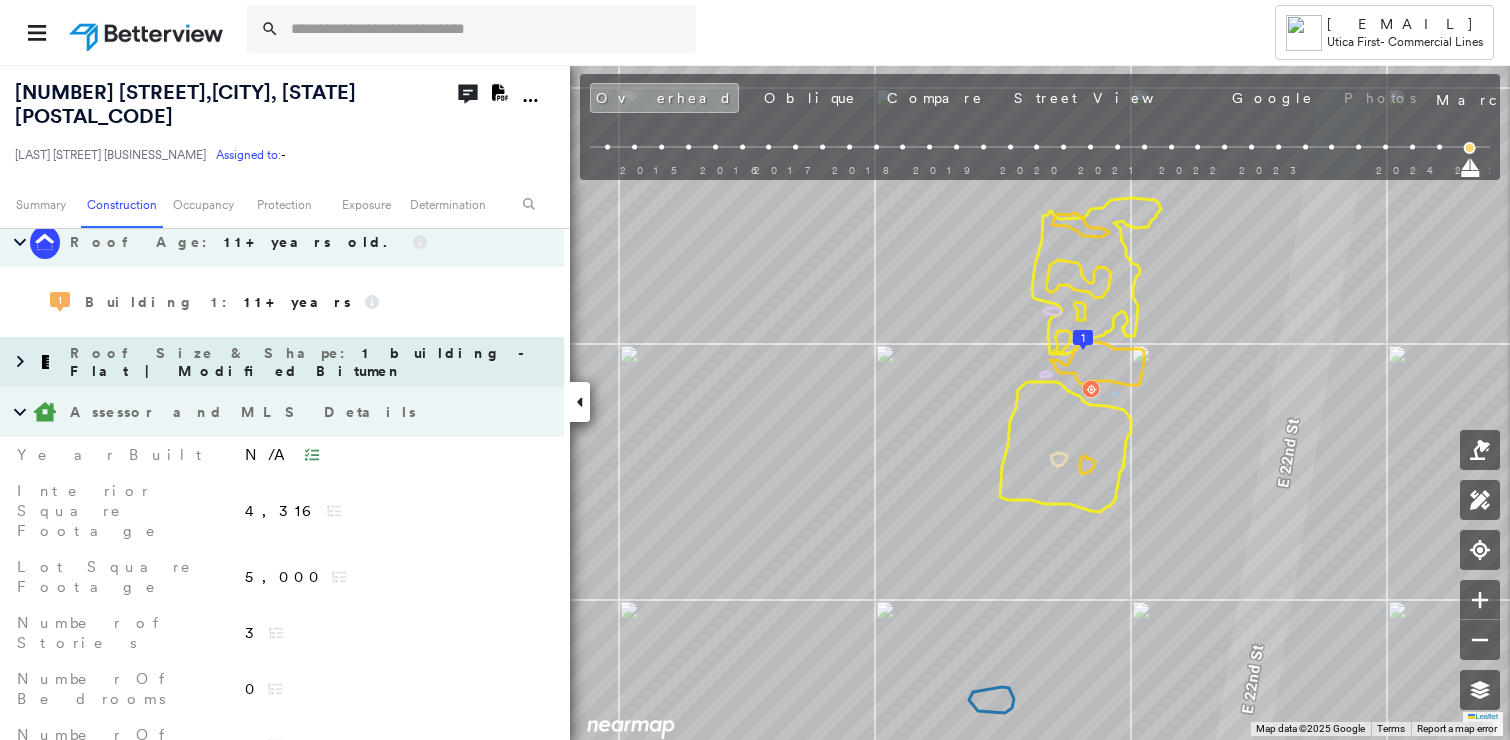 click on "1 building  - Flat | Modified Bitumen" at bounding box center [302, 362] 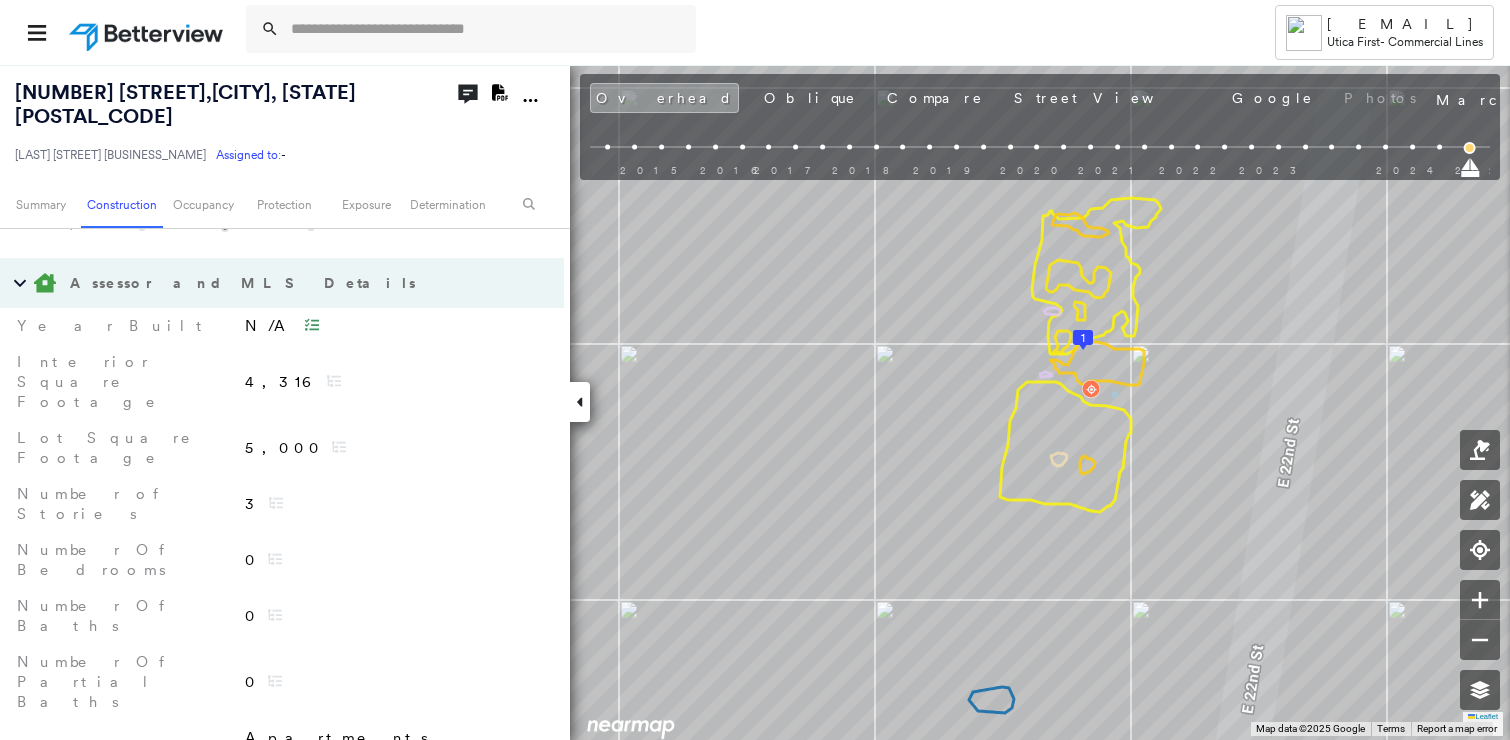 scroll, scrollTop: 800, scrollLeft: 0, axis: vertical 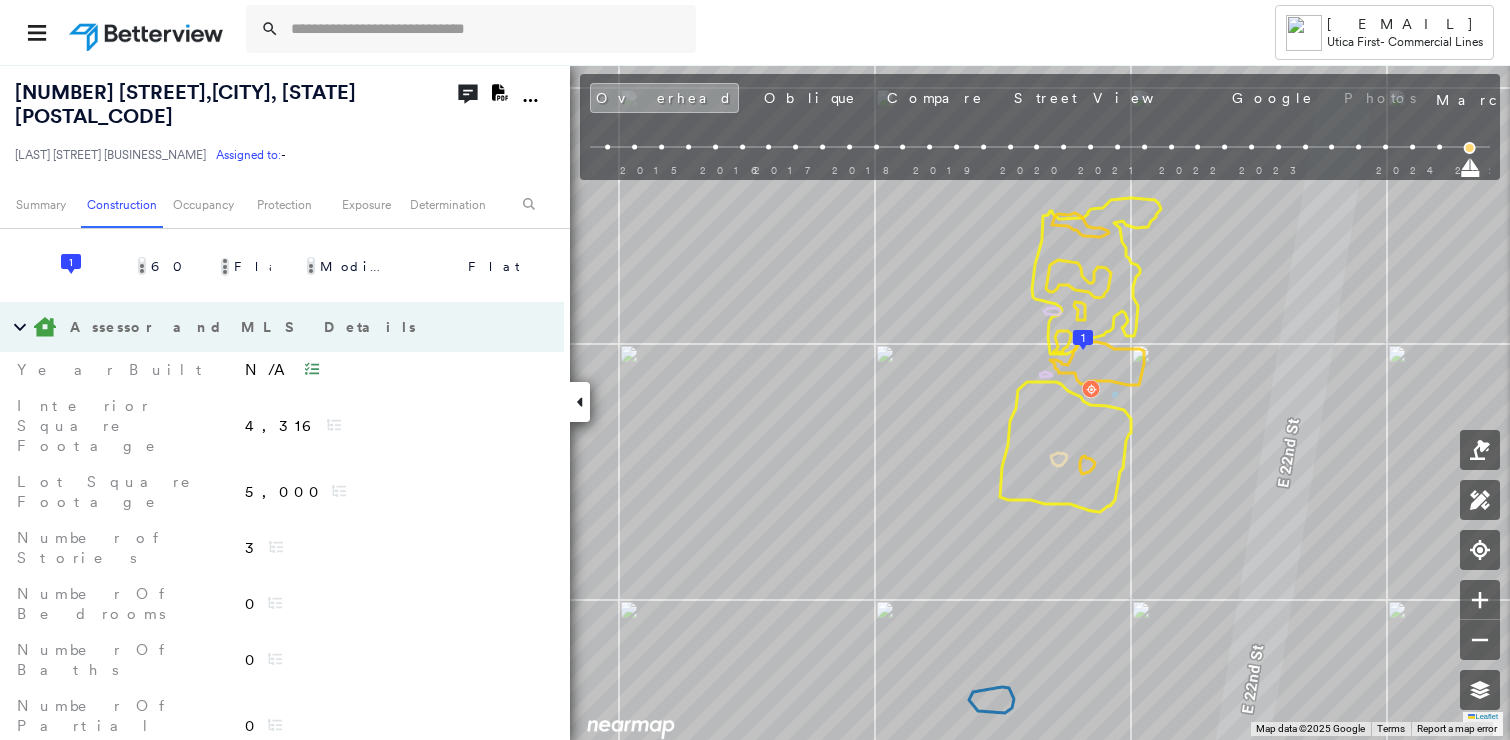 click 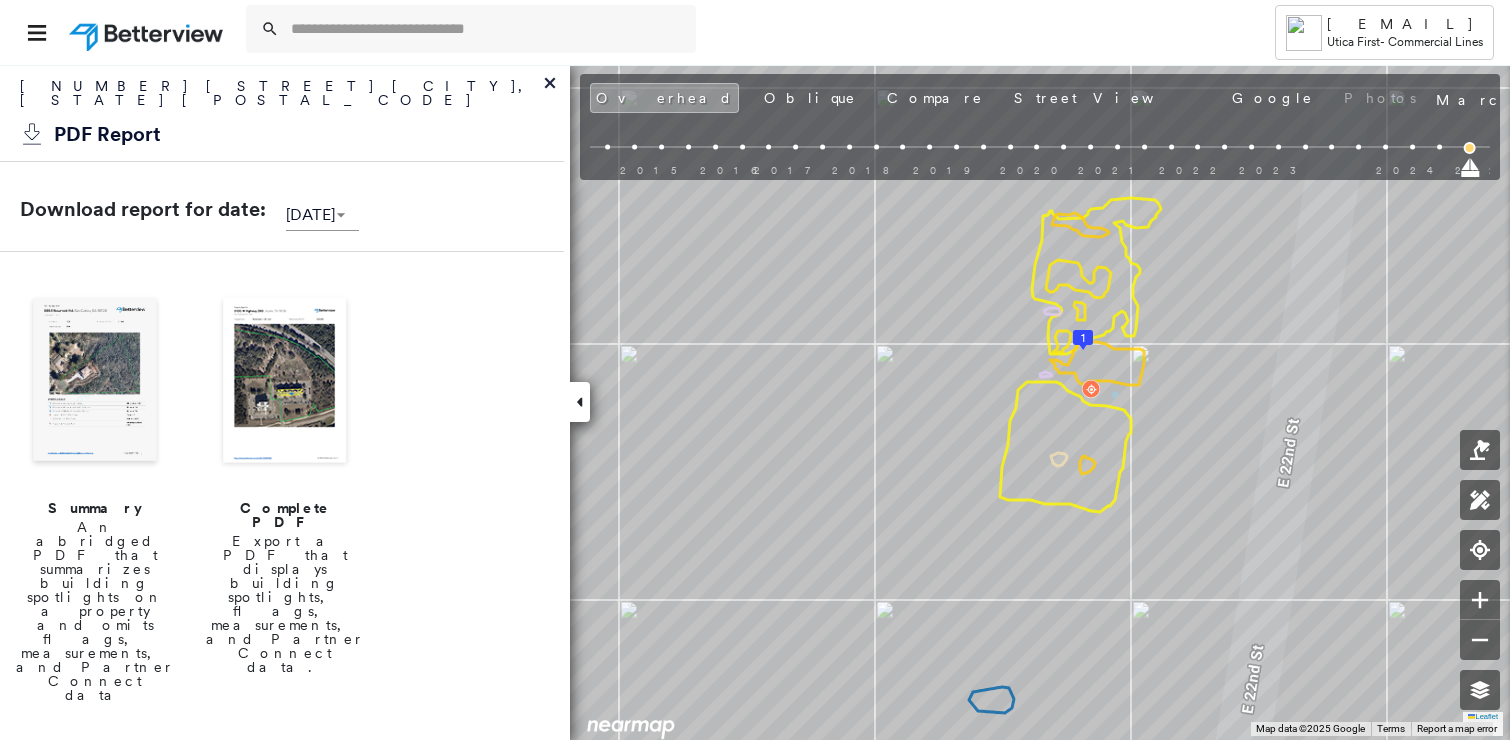 click at bounding box center [285, 382] 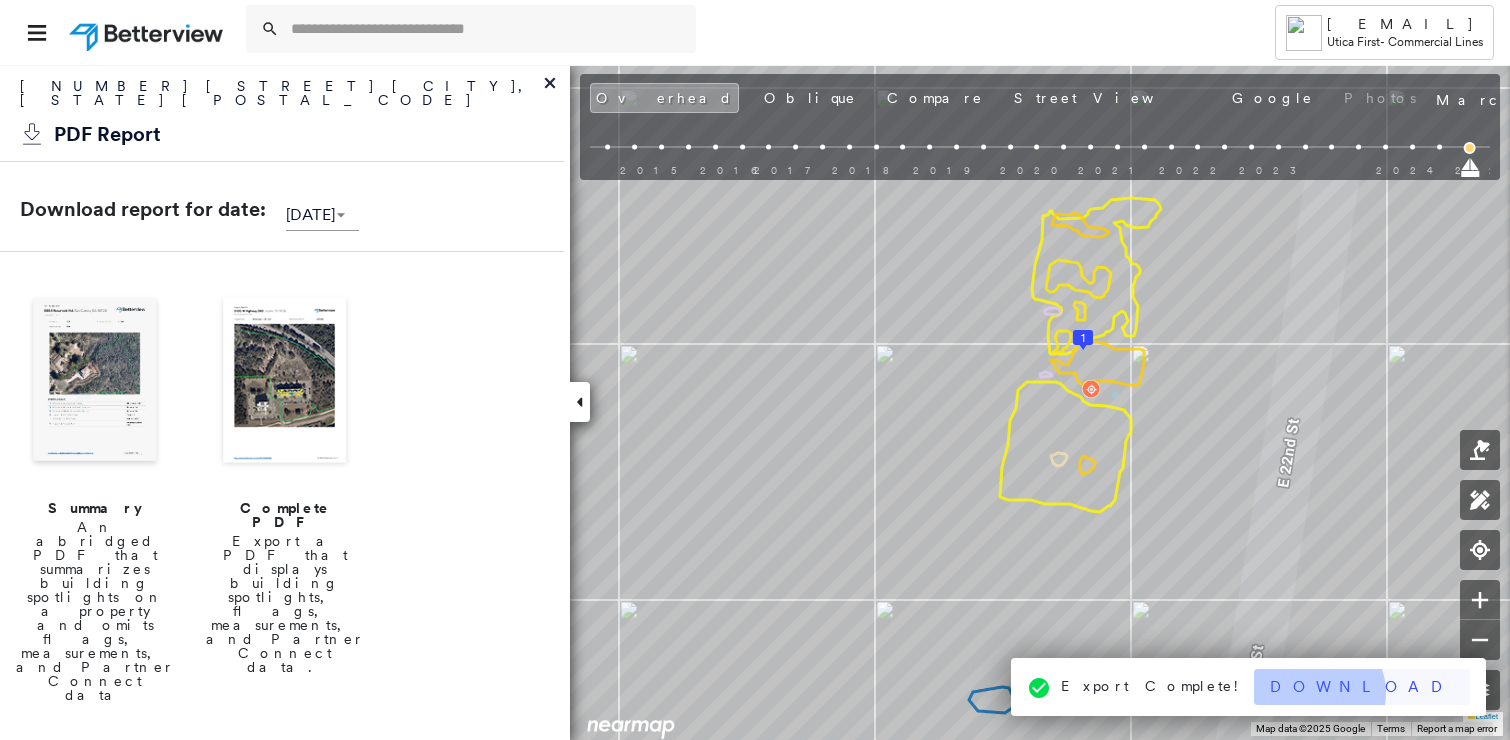 click on "Download" at bounding box center (1362, 687) 